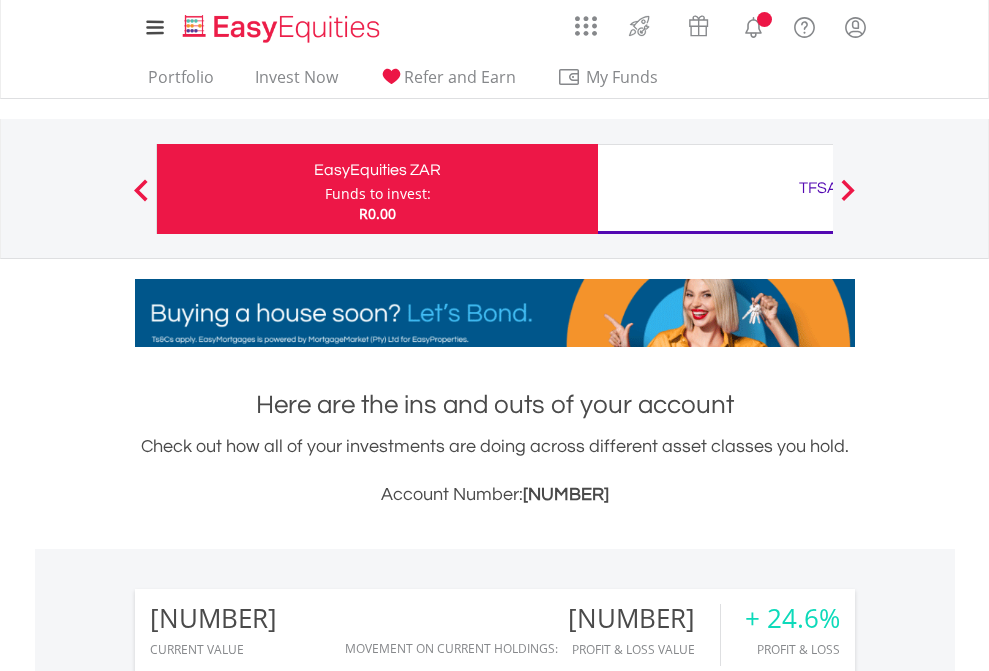 scroll, scrollTop: 0, scrollLeft: 0, axis: both 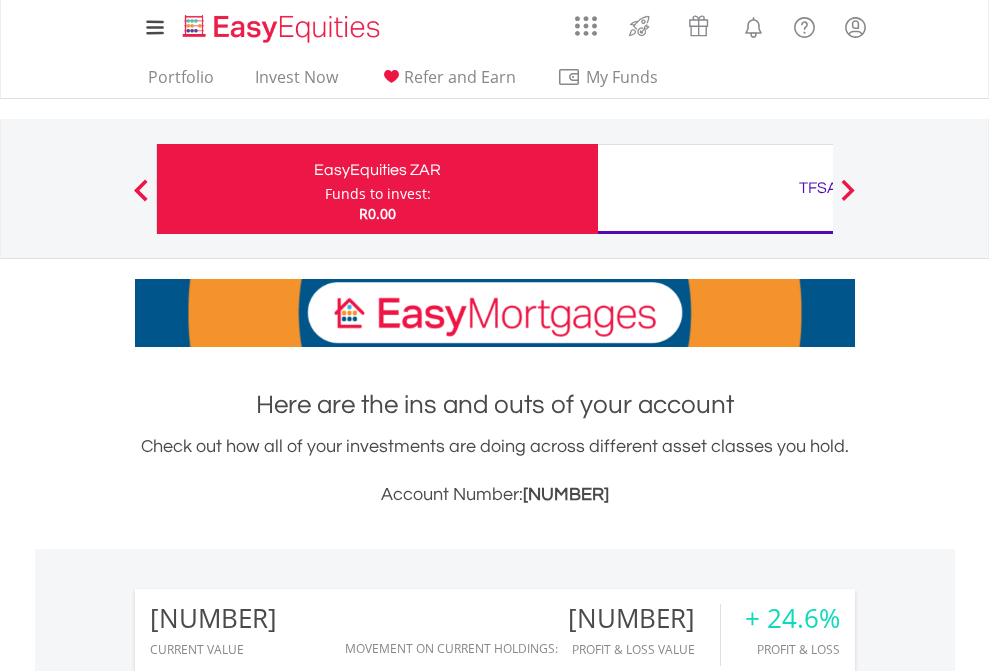 click on "Funds to invest:" at bounding box center (378, 194) 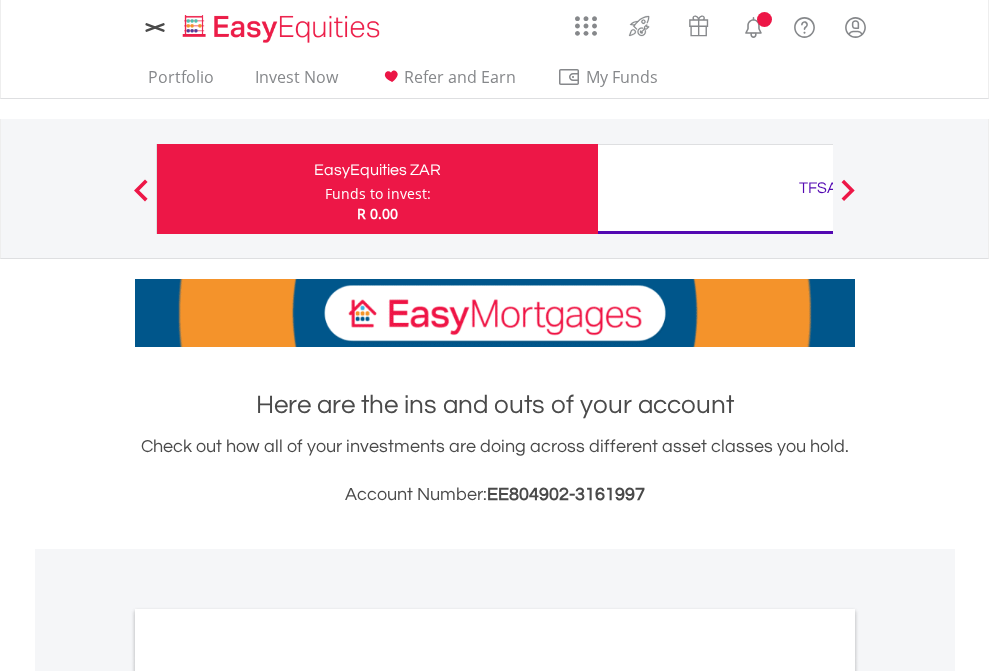 scroll, scrollTop: 0, scrollLeft: 0, axis: both 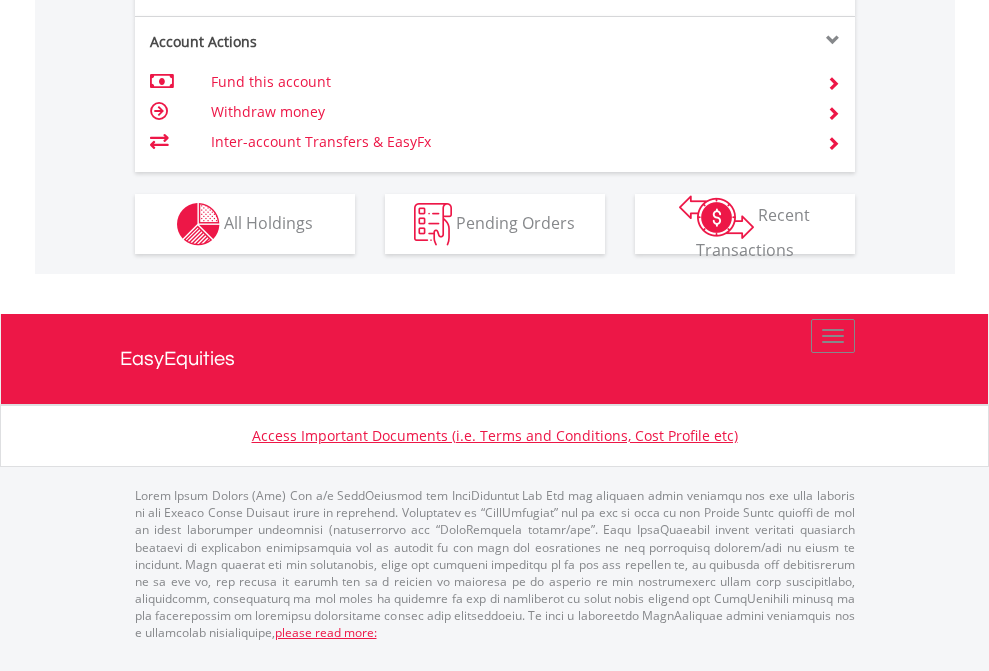 click on "Investment types" at bounding box center [706, -337] 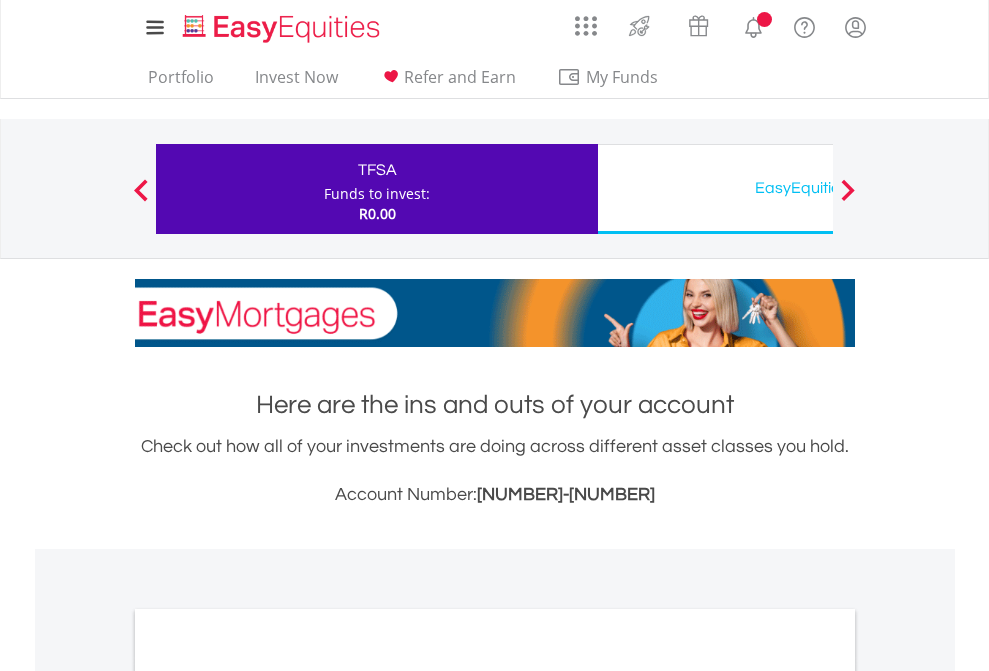 scroll, scrollTop: 0, scrollLeft: 0, axis: both 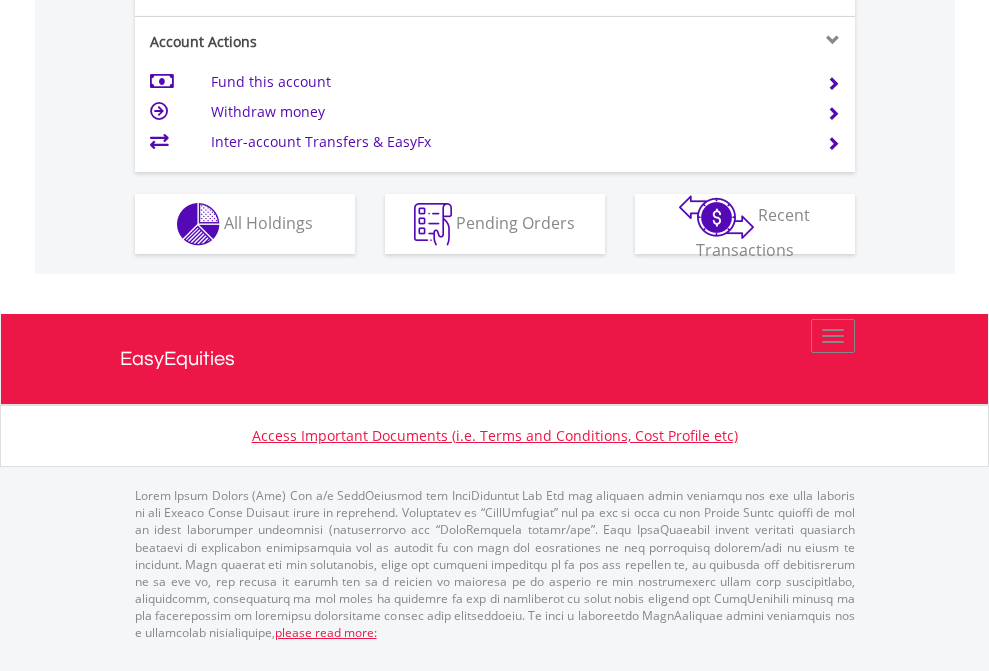 click on "Investment types" at bounding box center [706, -337] 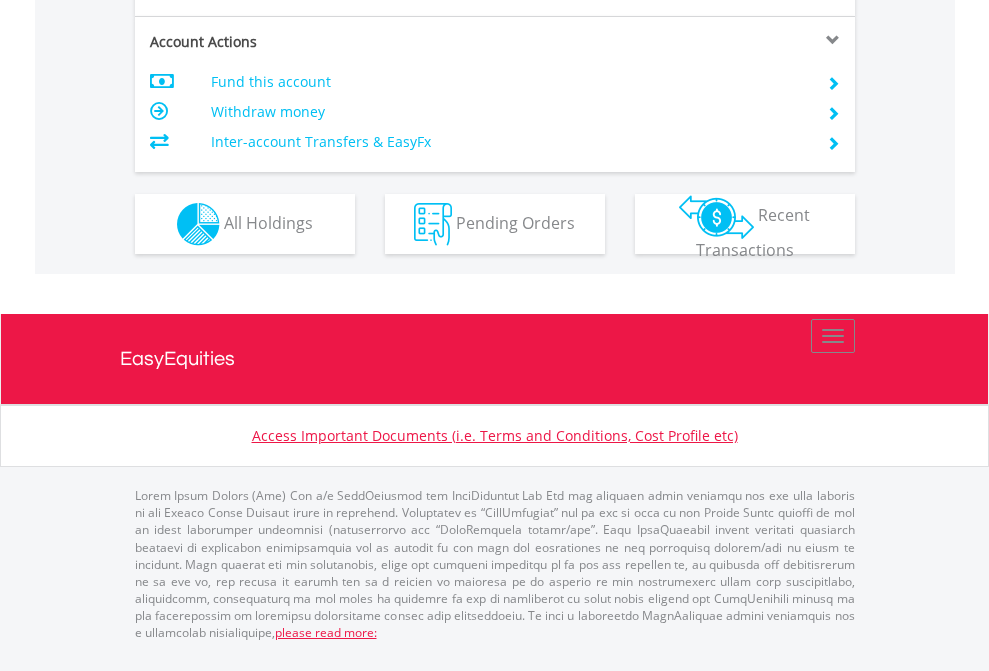scroll, scrollTop: 1917, scrollLeft: 0, axis: vertical 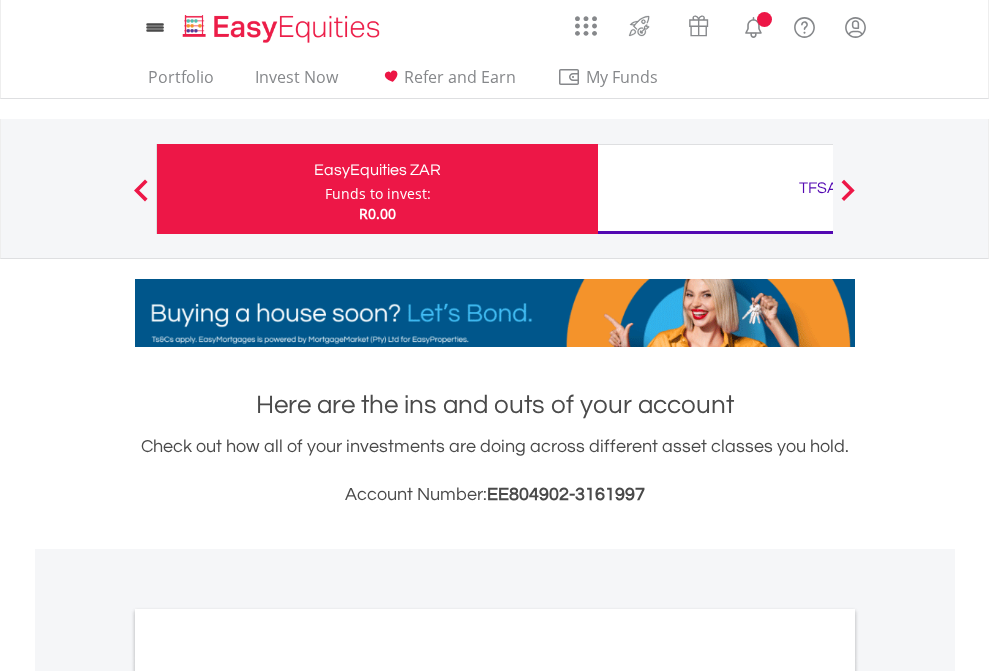 click on "All Holdings" at bounding box center (268, 1096) 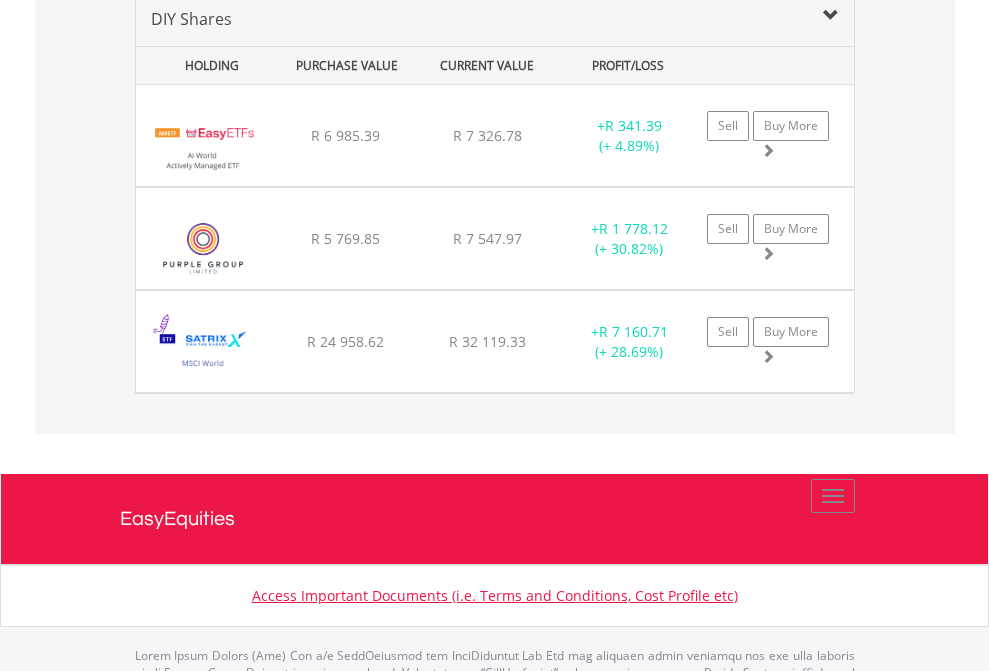 scroll, scrollTop: 1933, scrollLeft: 0, axis: vertical 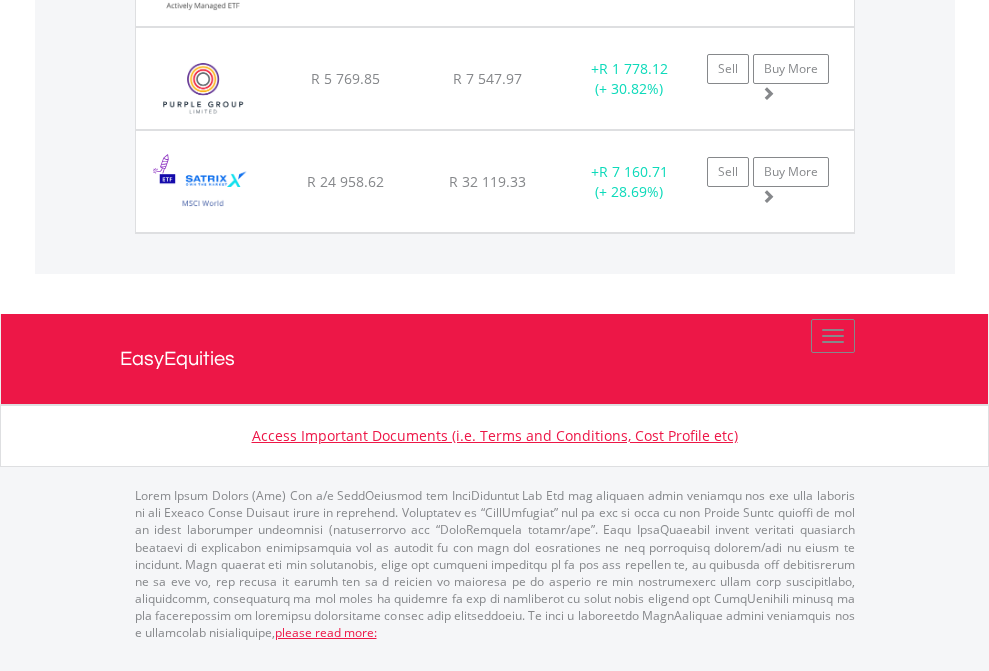 click on "TFSA" at bounding box center (818, -1174) 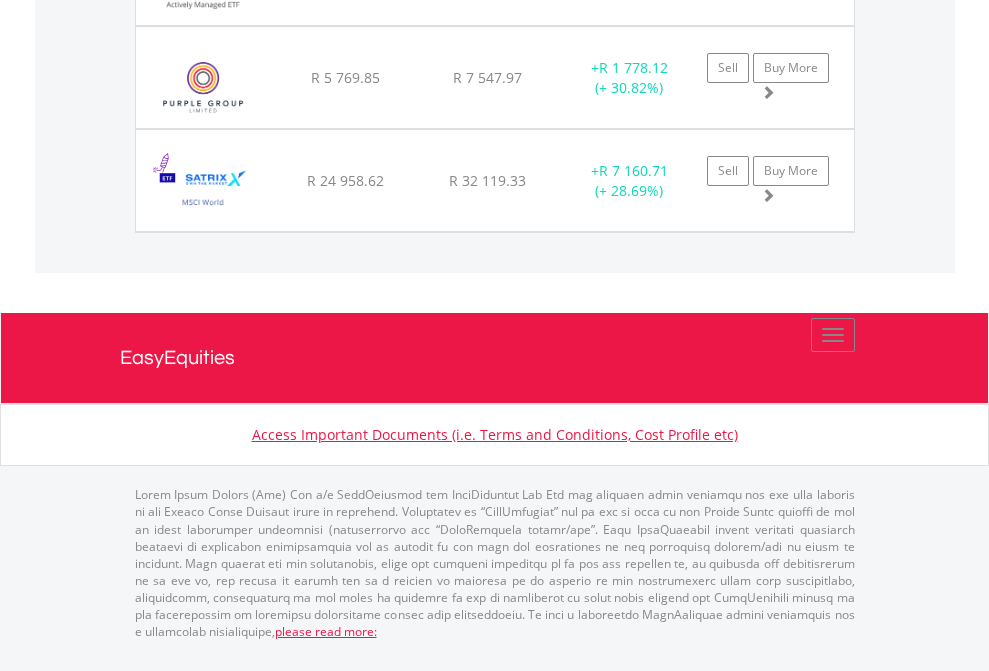 scroll, scrollTop: 144, scrollLeft: 0, axis: vertical 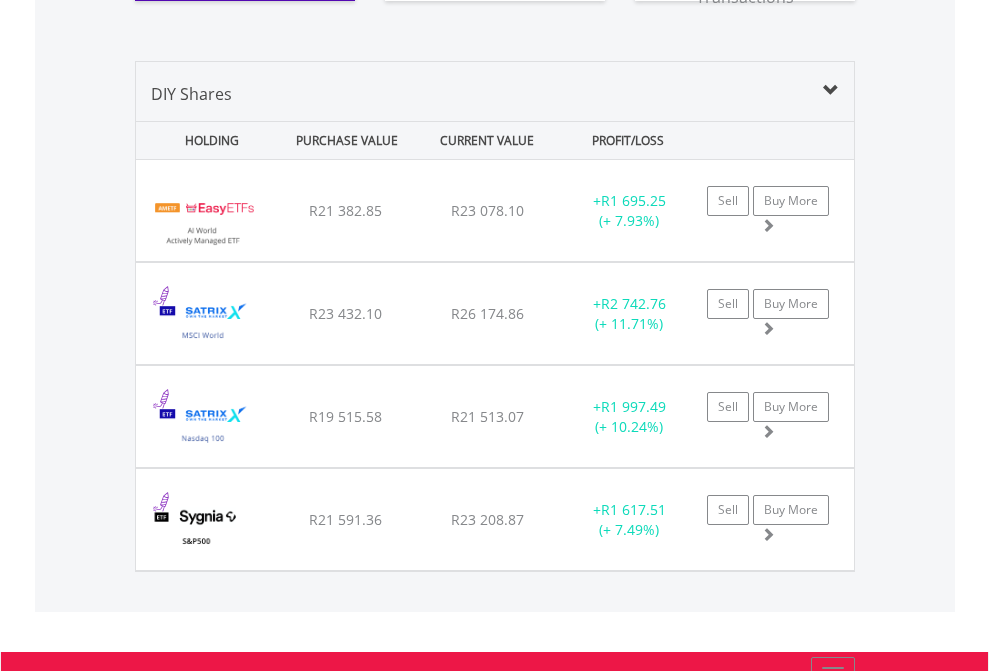 click on "EasyEquities USD" at bounding box center [818, -1389] 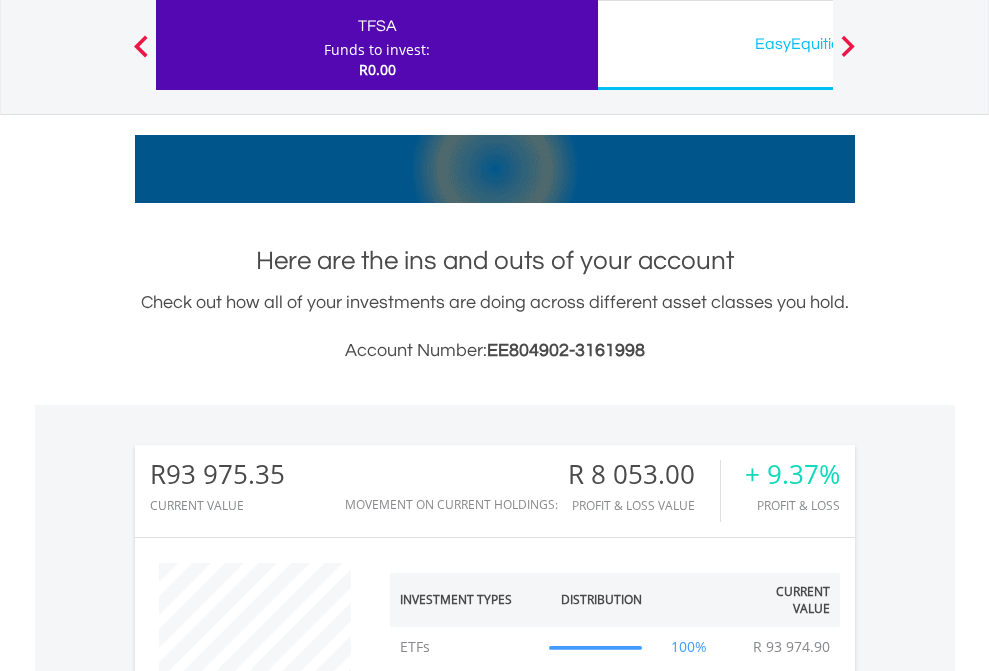 scroll, scrollTop: 999808, scrollLeft: 999687, axis: both 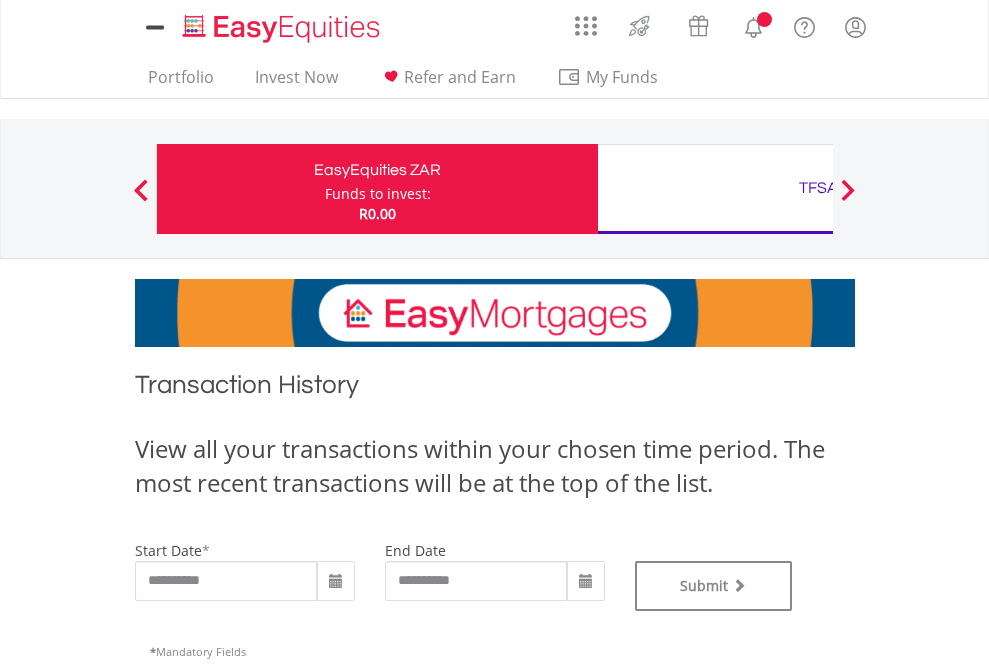type on "**********" 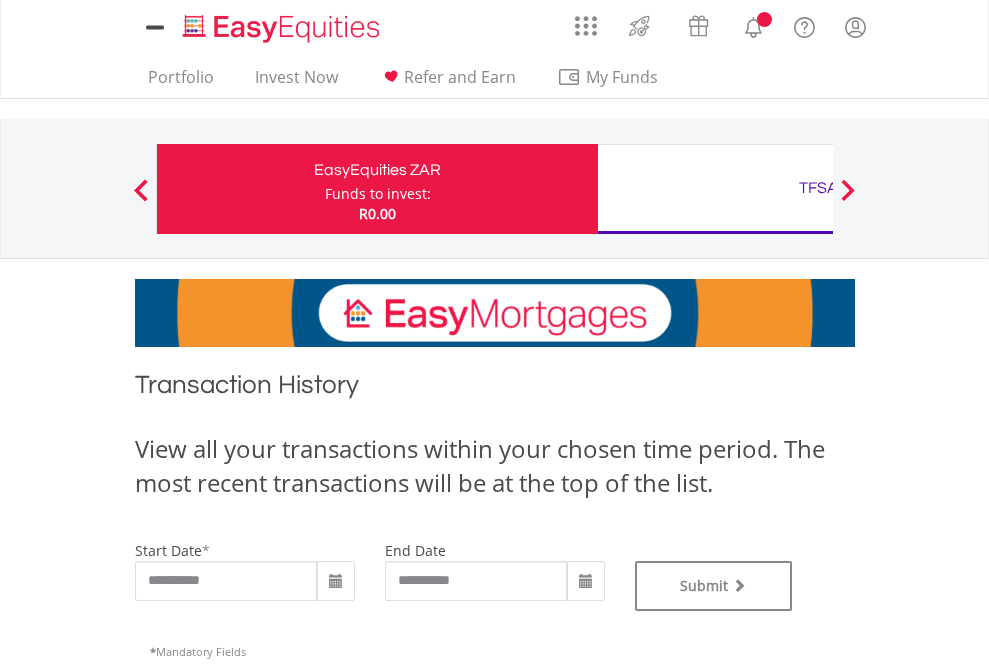 type on "**********" 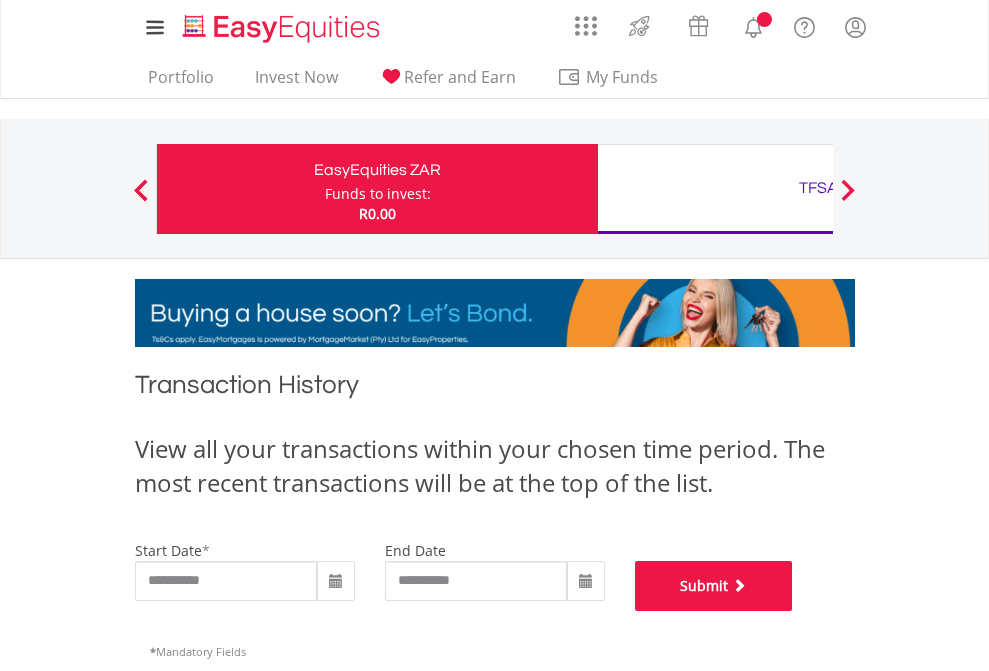 click on "Submit" at bounding box center (714, 586) 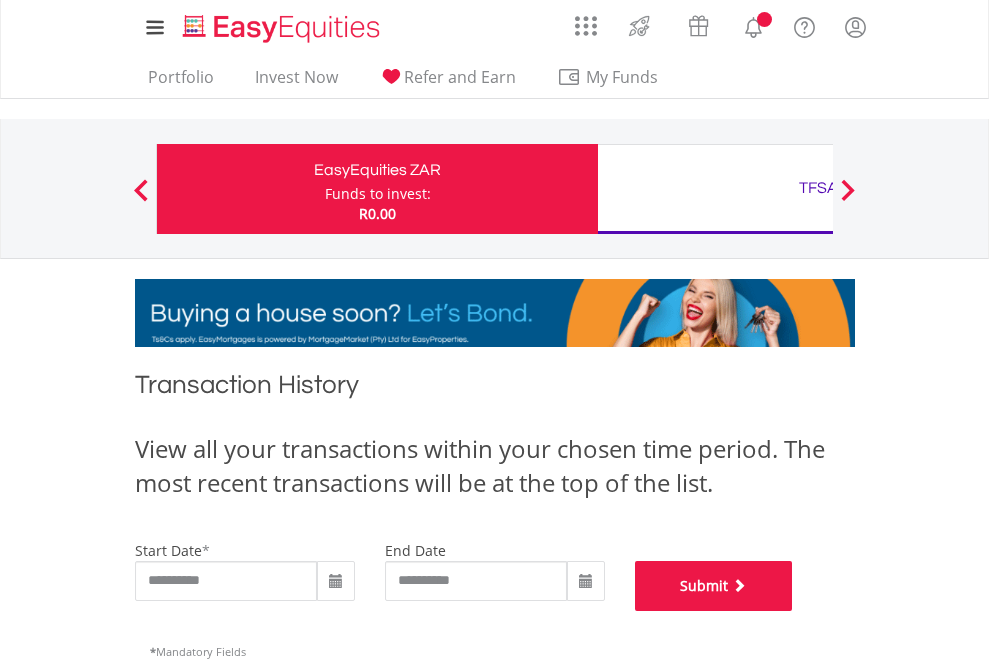 scroll, scrollTop: 811, scrollLeft: 0, axis: vertical 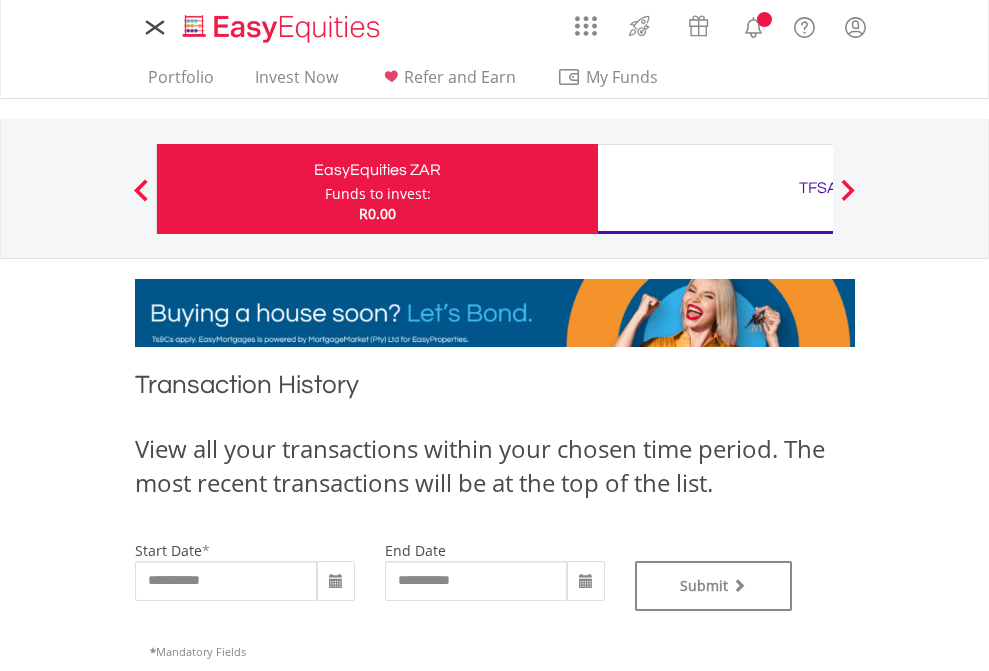 click on "TFSA" at bounding box center [818, 188] 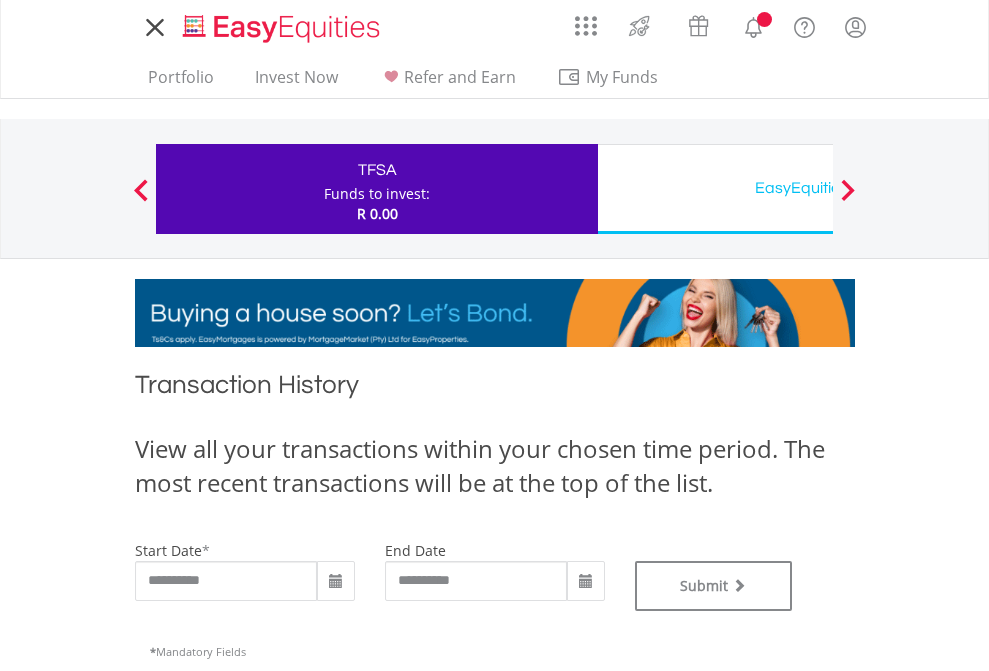 scroll, scrollTop: 0, scrollLeft: 0, axis: both 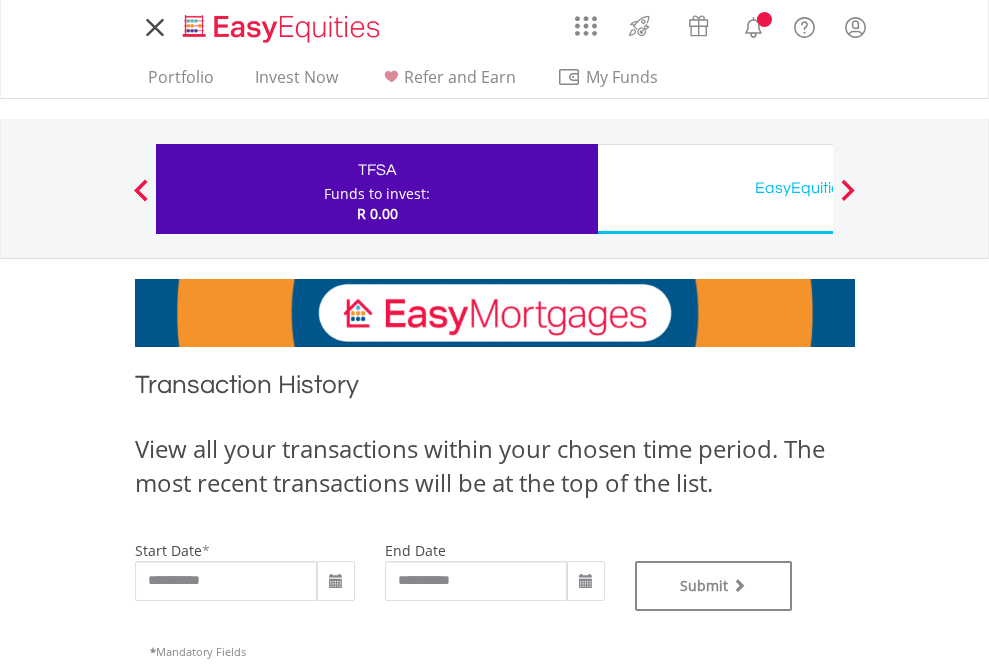 type on "**********" 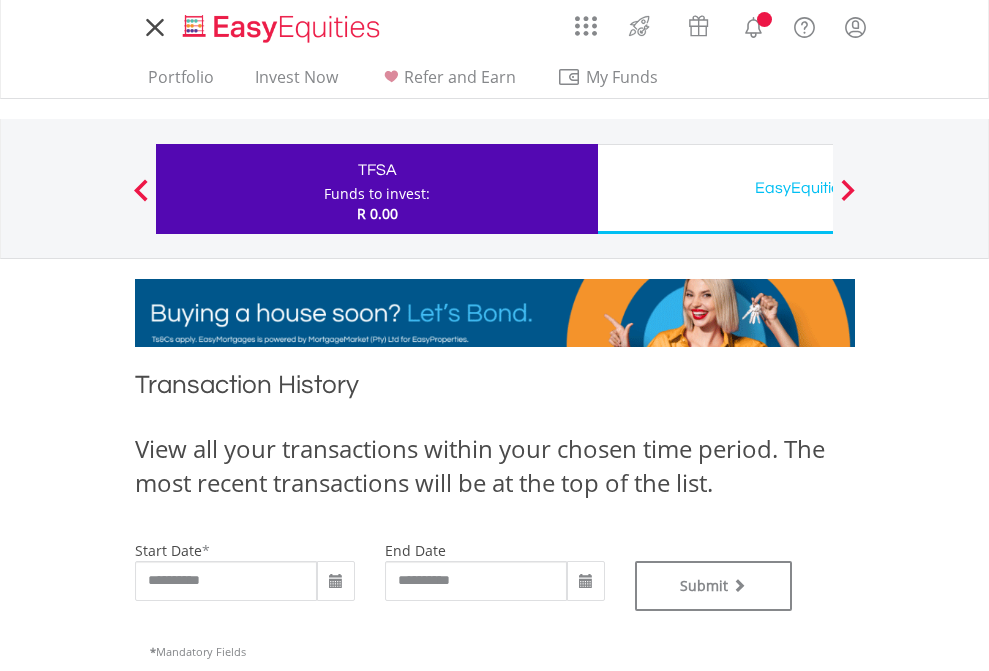 type on "**********" 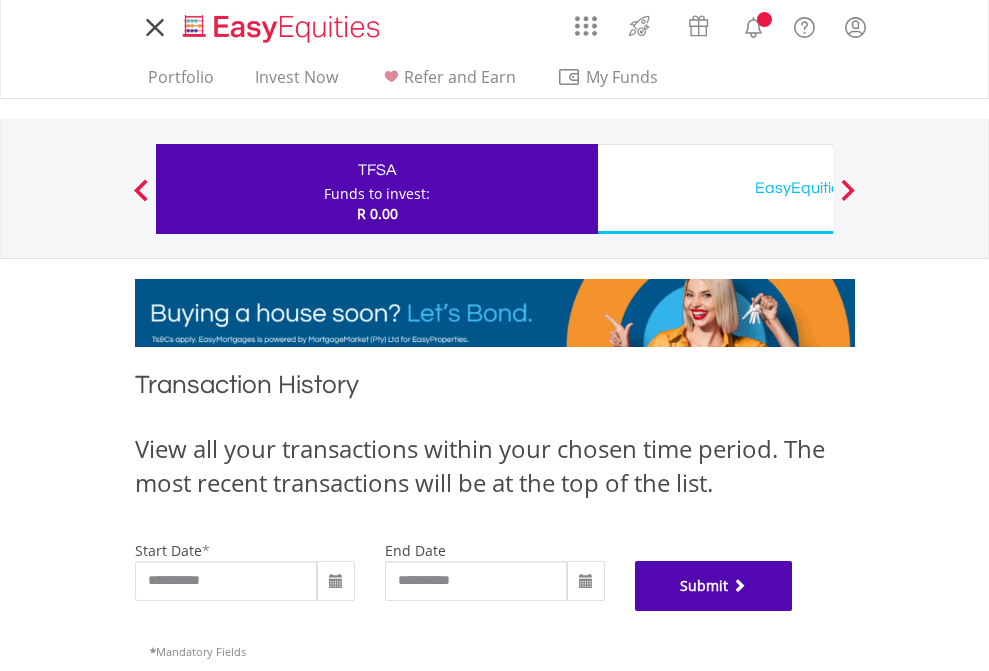 click on "Submit" at bounding box center (714, 586) 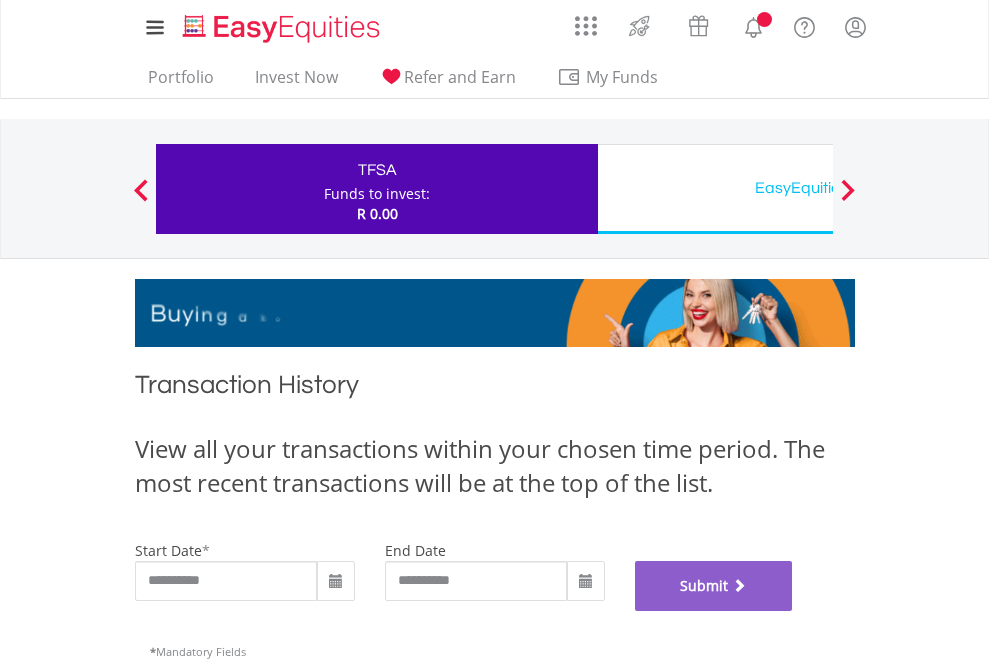 scroll, scrollTop: 811, scrollLeft: 0, axis: vertical 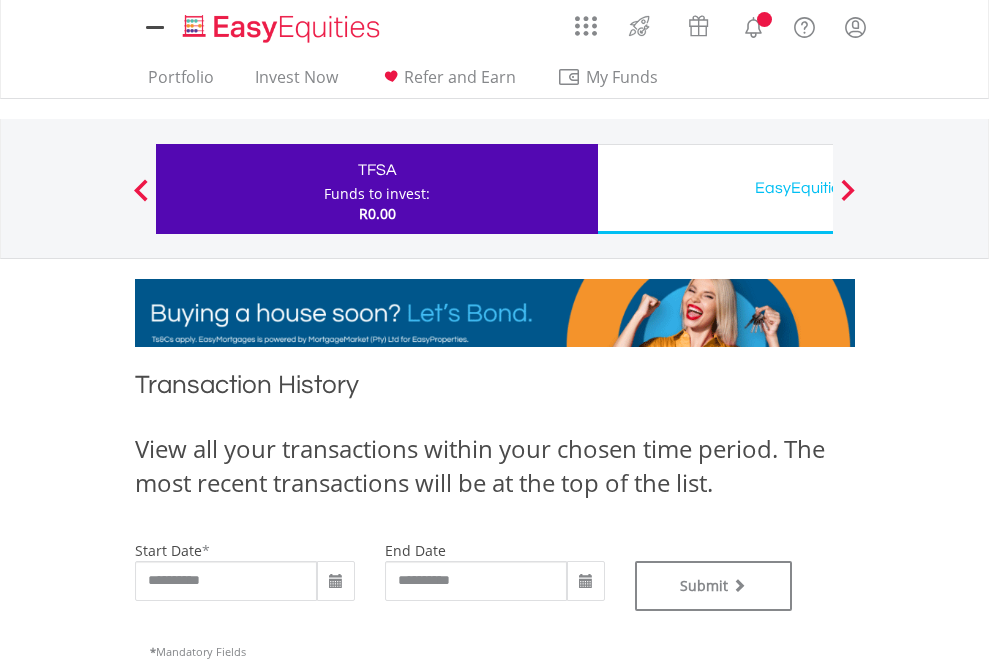 click on "EasyEquities USD" at bounding box center [818, 188] 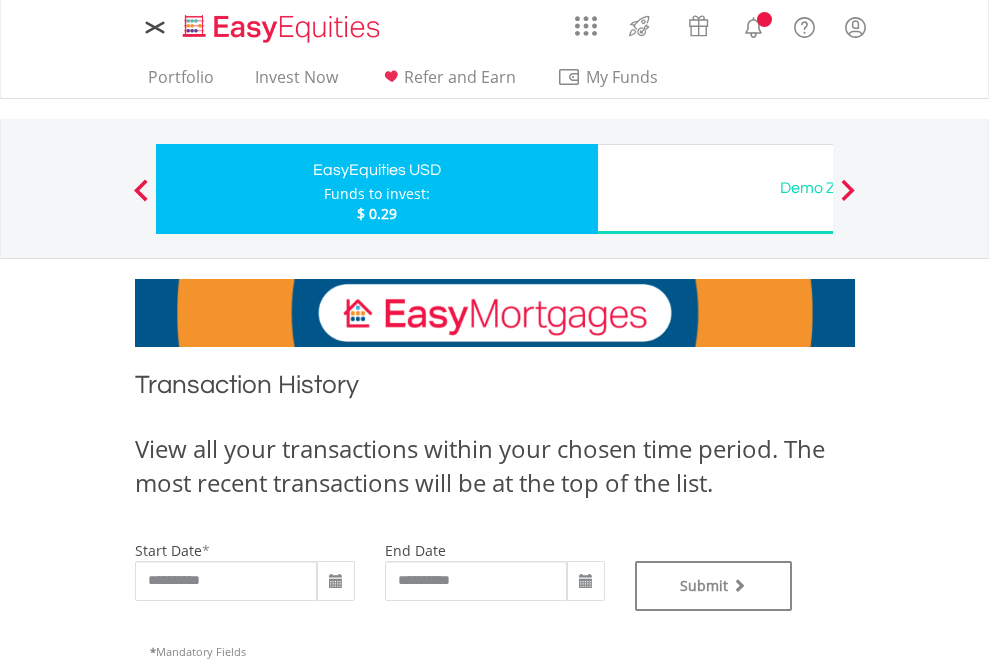 scroll, scrollTop: 0, scrollLeft: 0, axis: both 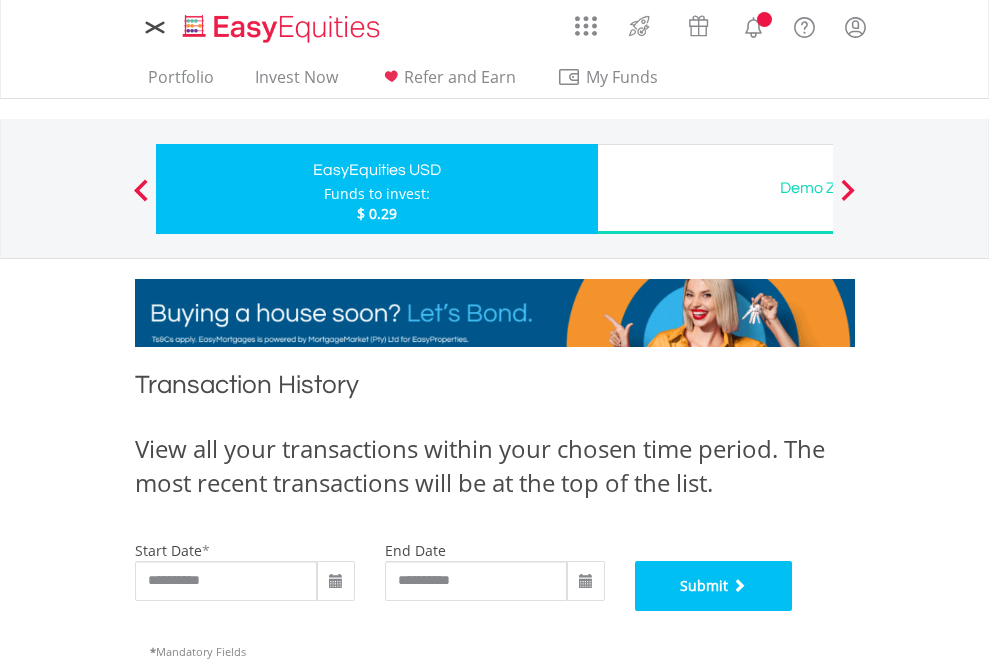 click on "Submit" at bounding box center [714, 586] 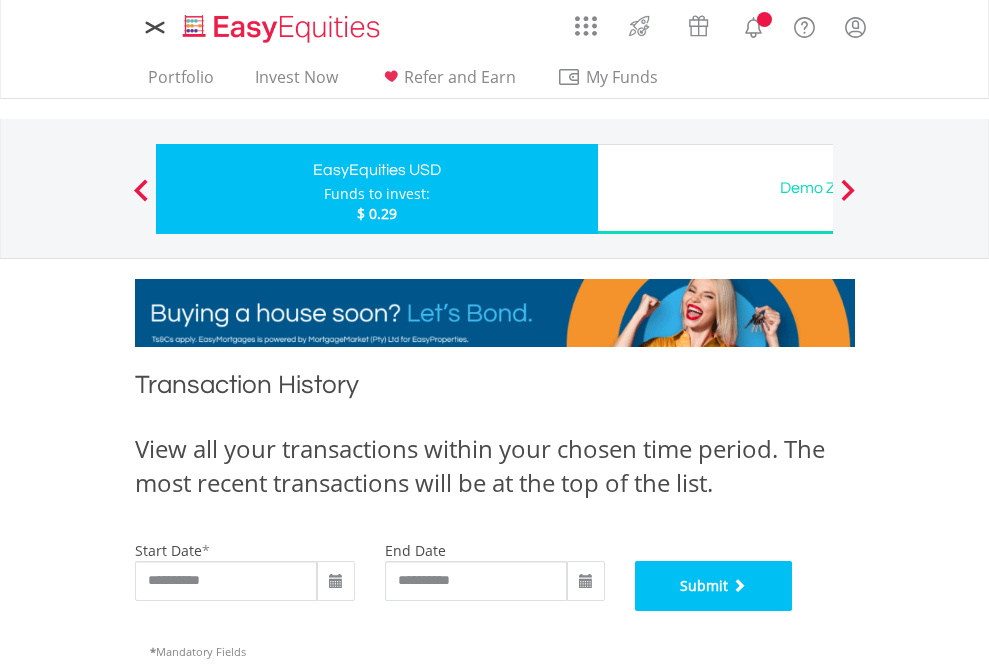 scroll, scrollTop: 811, scrollLeft: 0, axis: vertical 